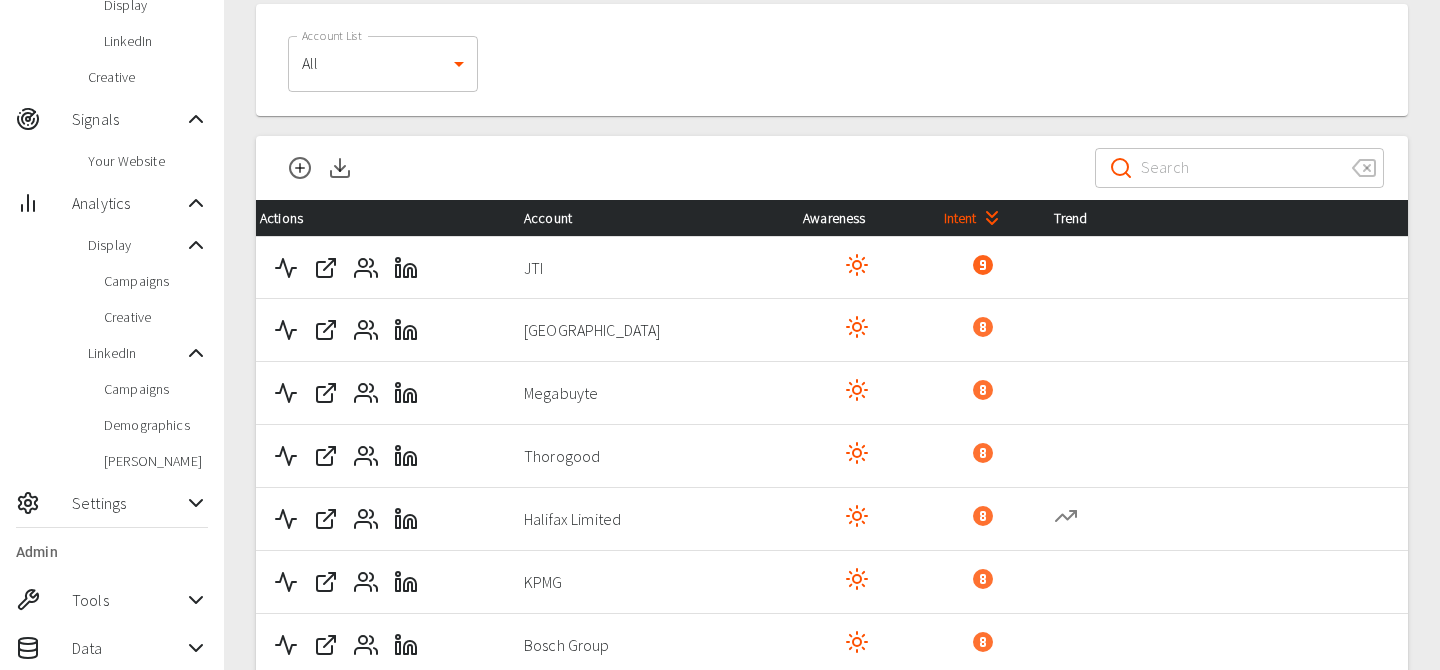 scroll, scrollTop: 576, scrollLeft: 0, axis: vertical 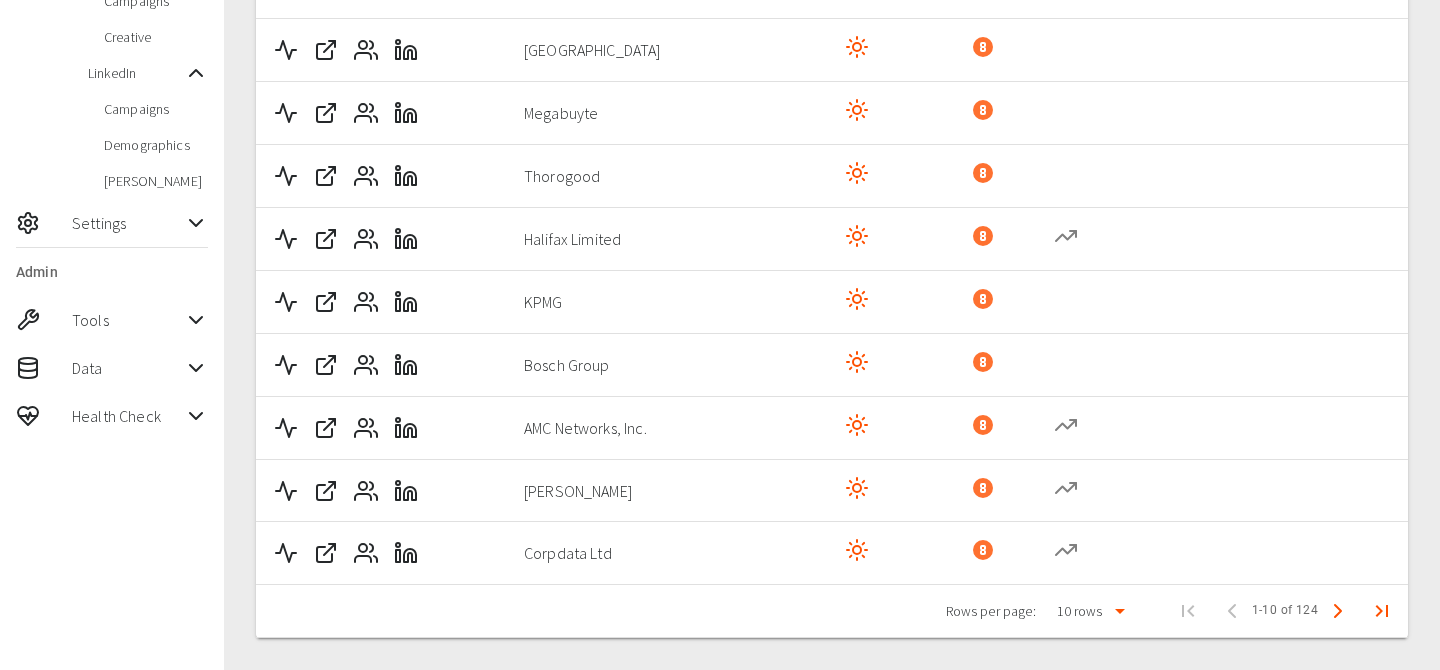 click on "Health Check" at bounding box center [128, 416] 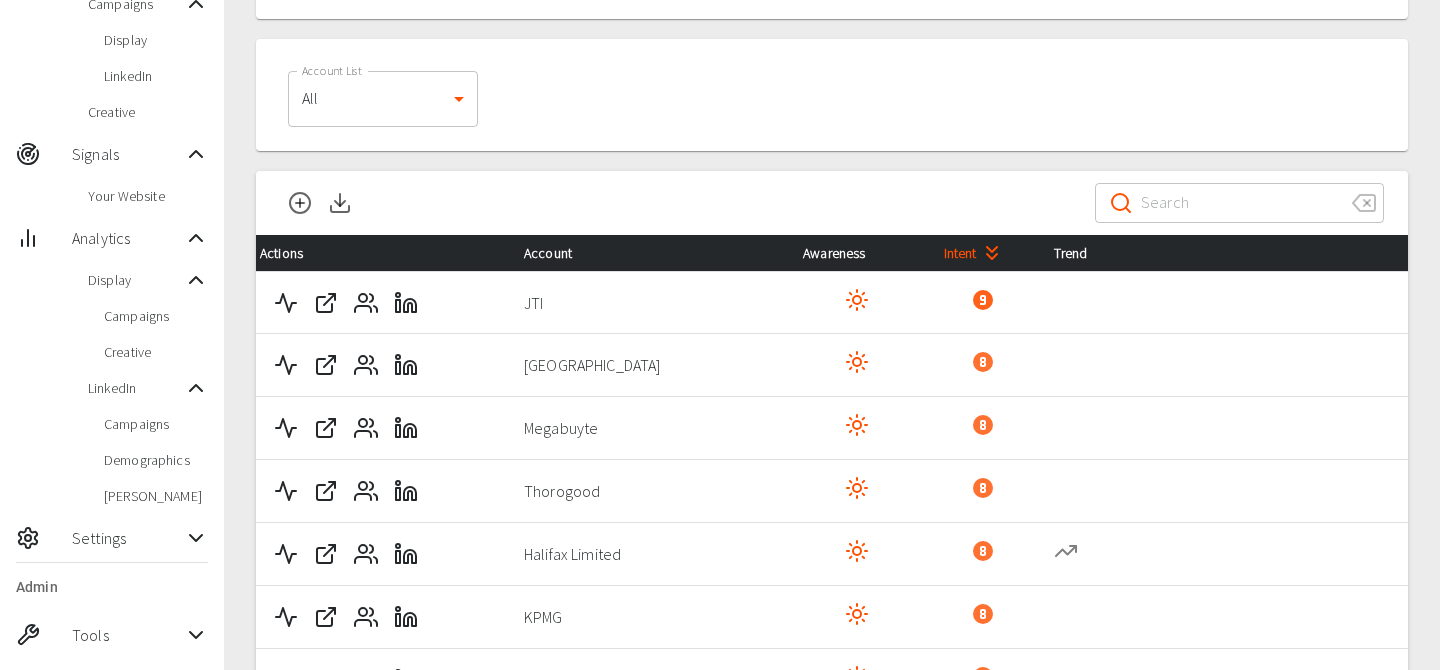 scroll, scrollTop: 576, scrollLeft: 0, axis: vertical 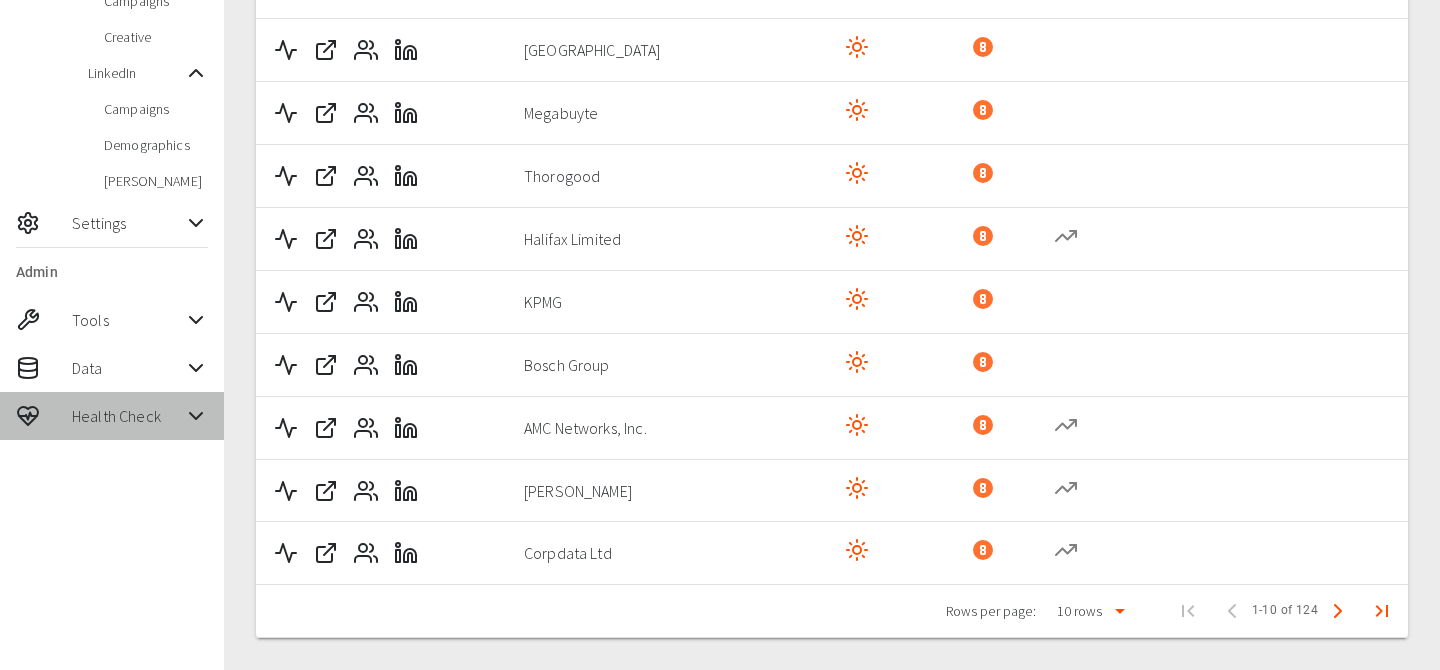 click on "Health Check" at bounding box center [128, 416] 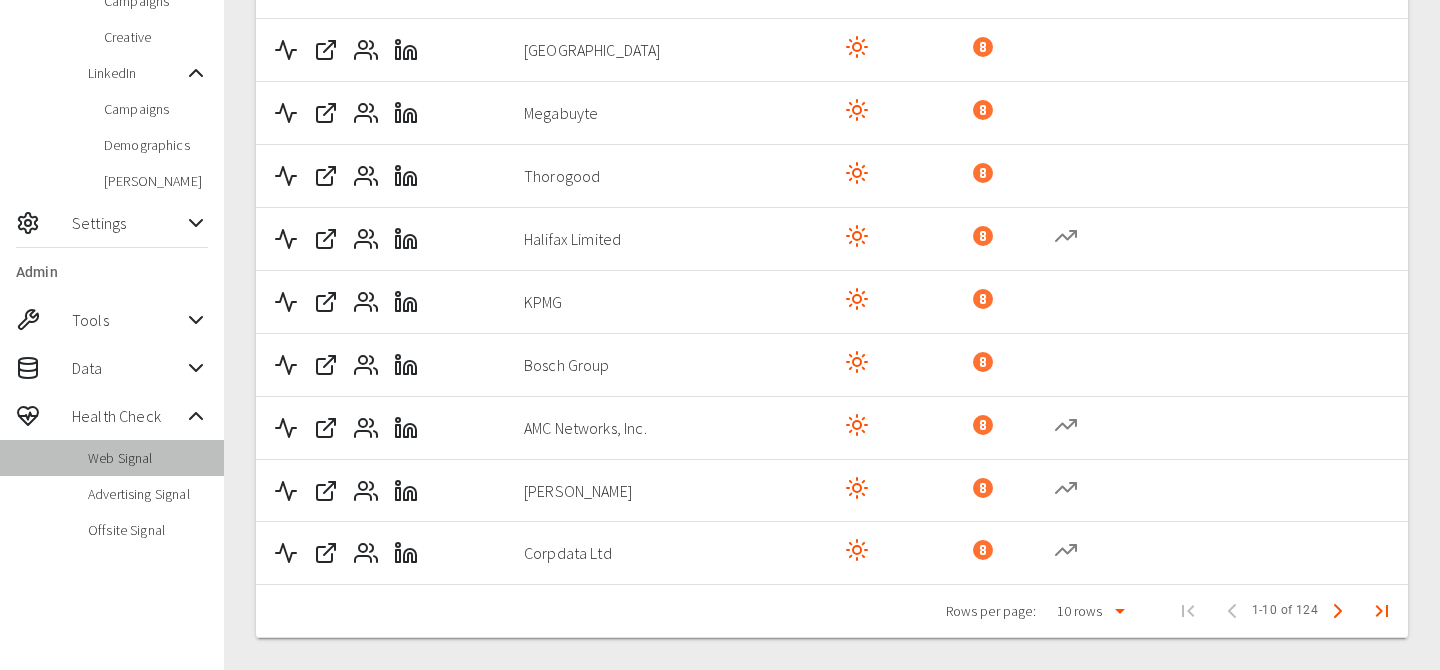click on "Web Signal" at bounding box center [112, 458] 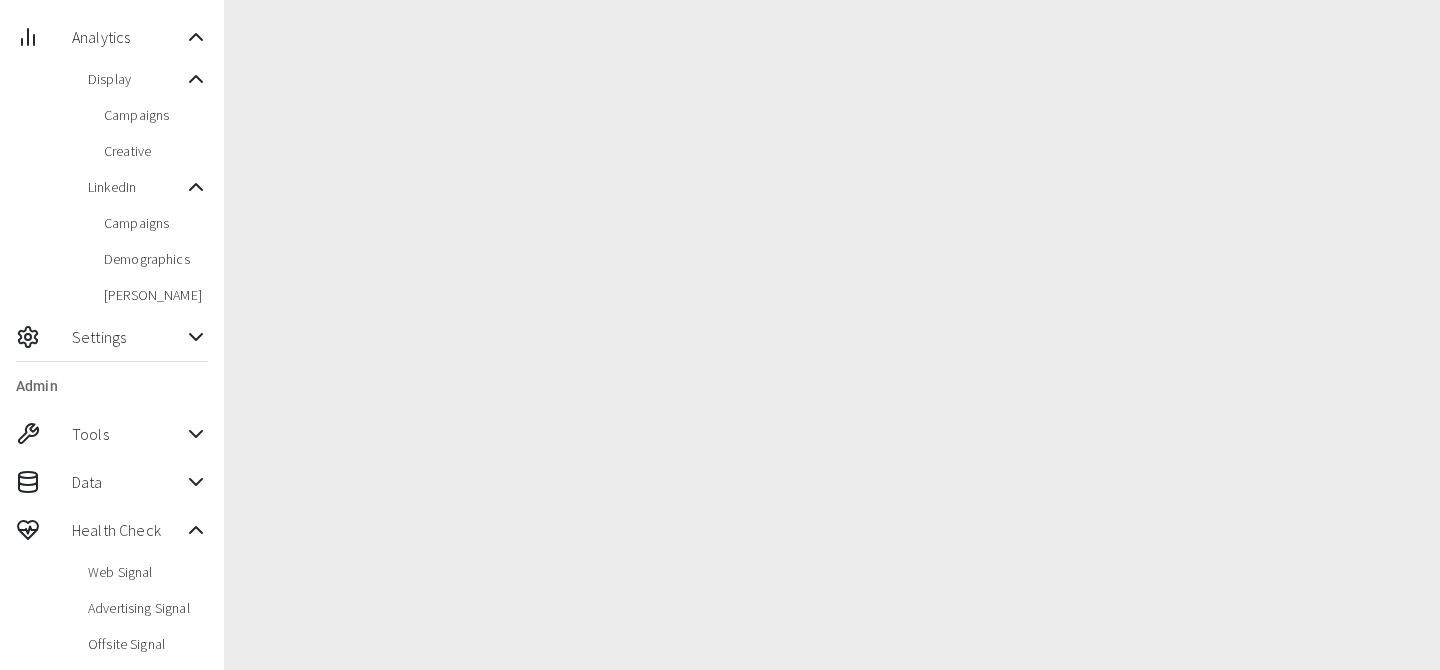 scroll, scrollTop: 0, scrollLeft: 0, axis: both 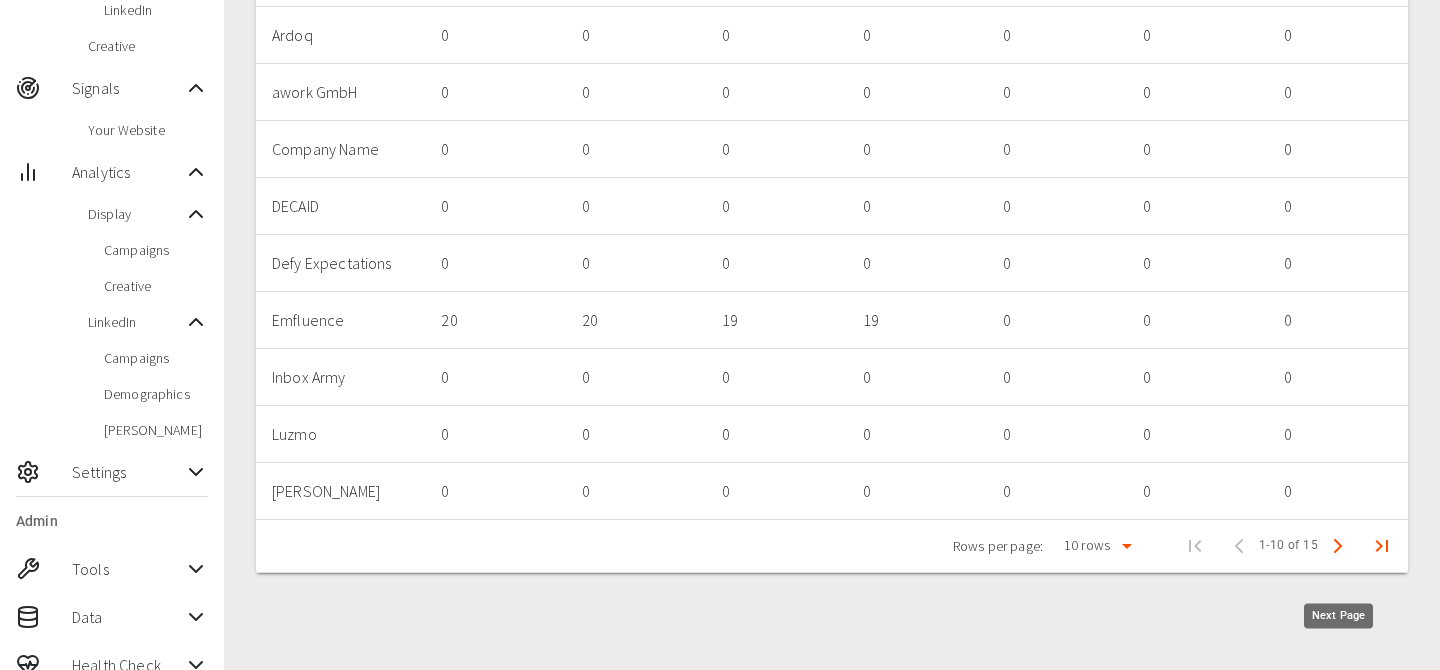 click 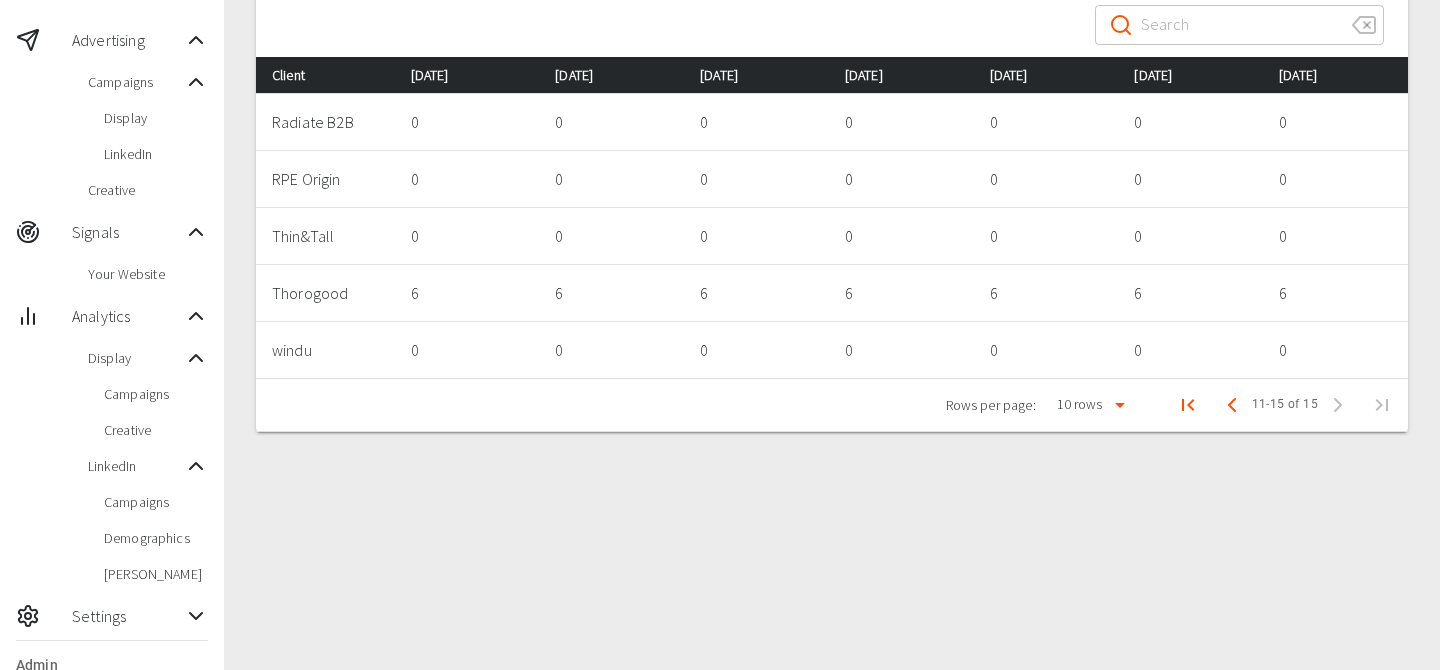 scroll, scrollTop: 152, scrollLeft: 0, axis: vertical 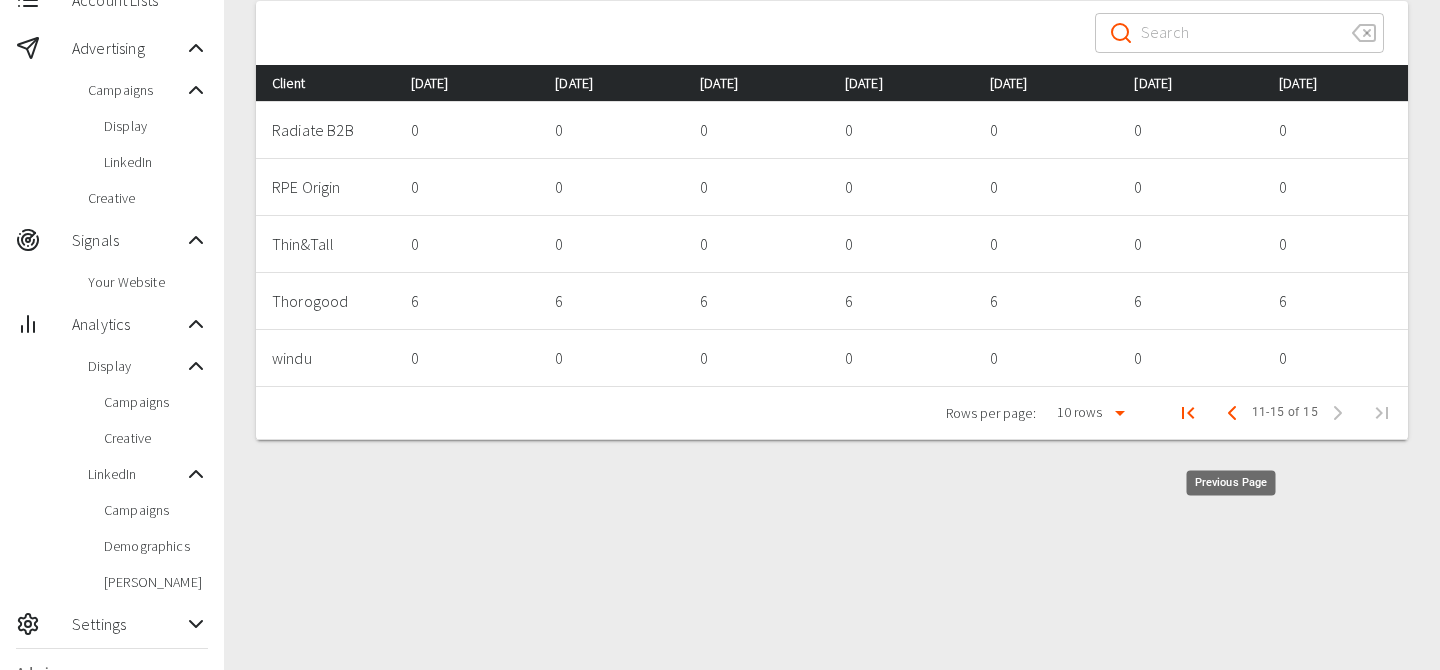 click 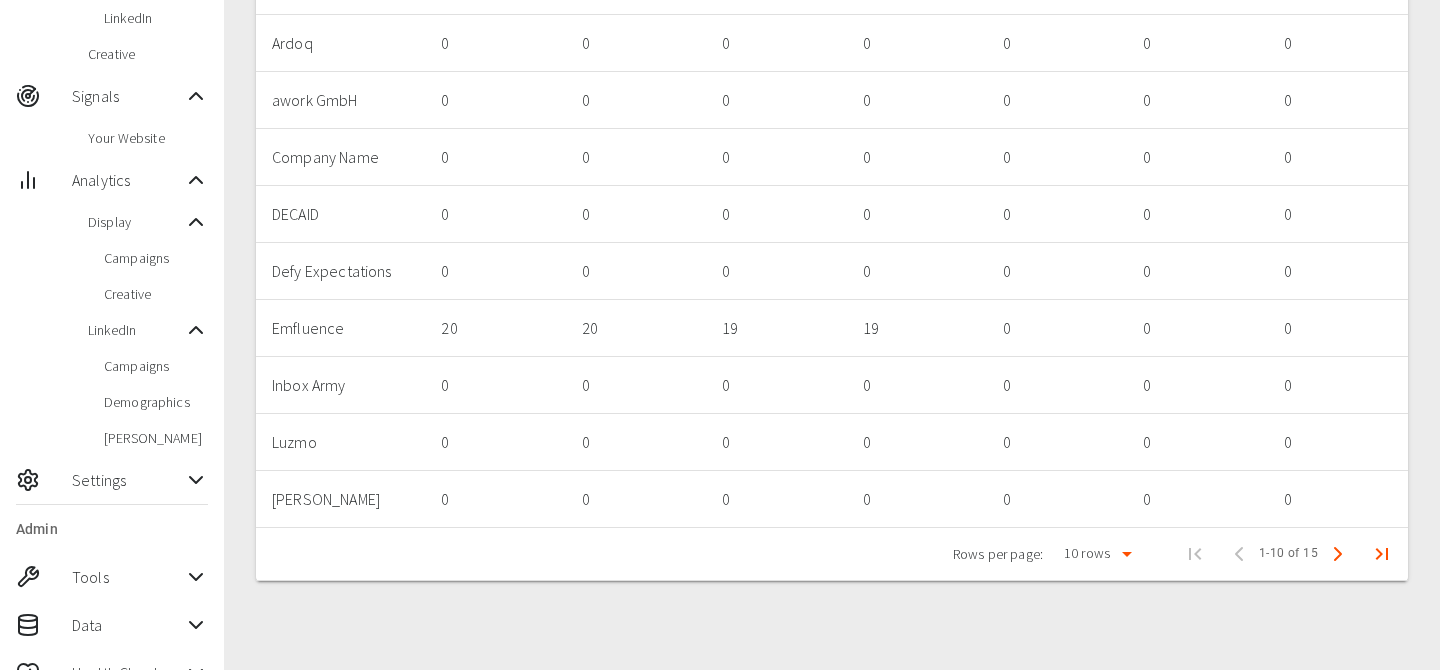 scroll, scrollTop: 334, scrollLeft: 0, axis: vertical 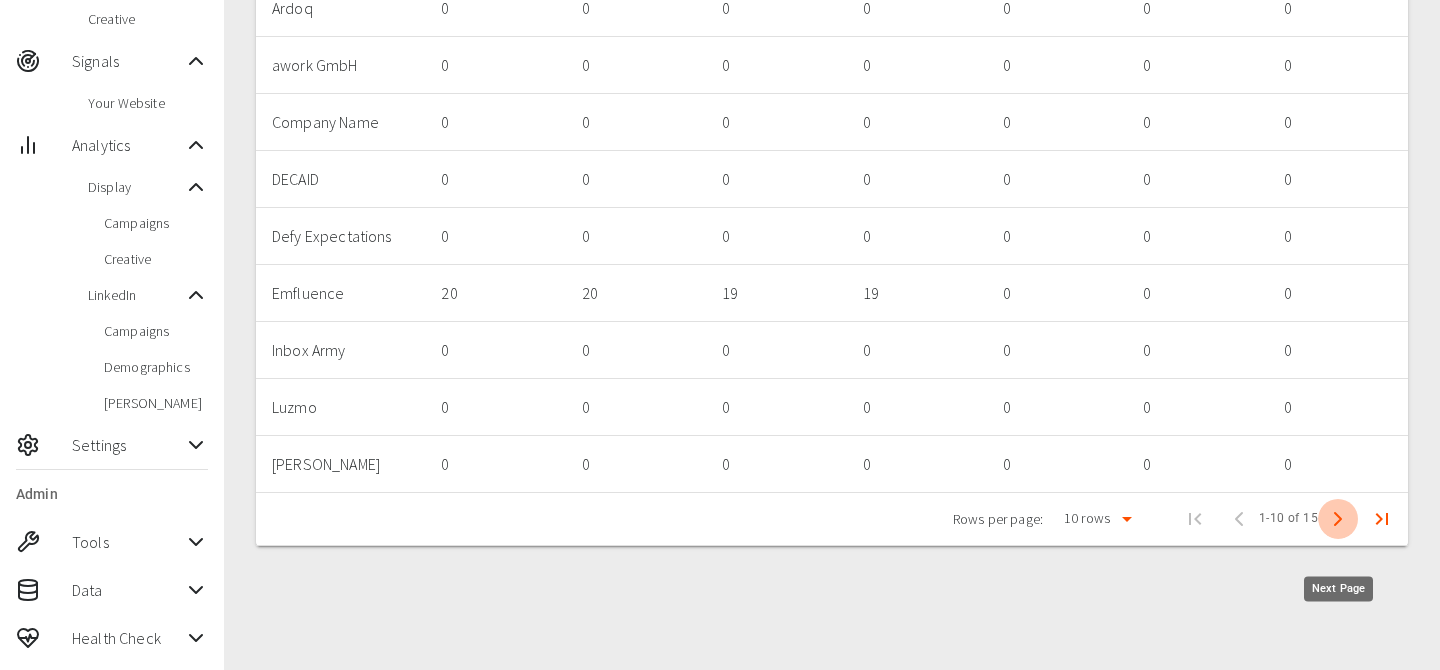 click 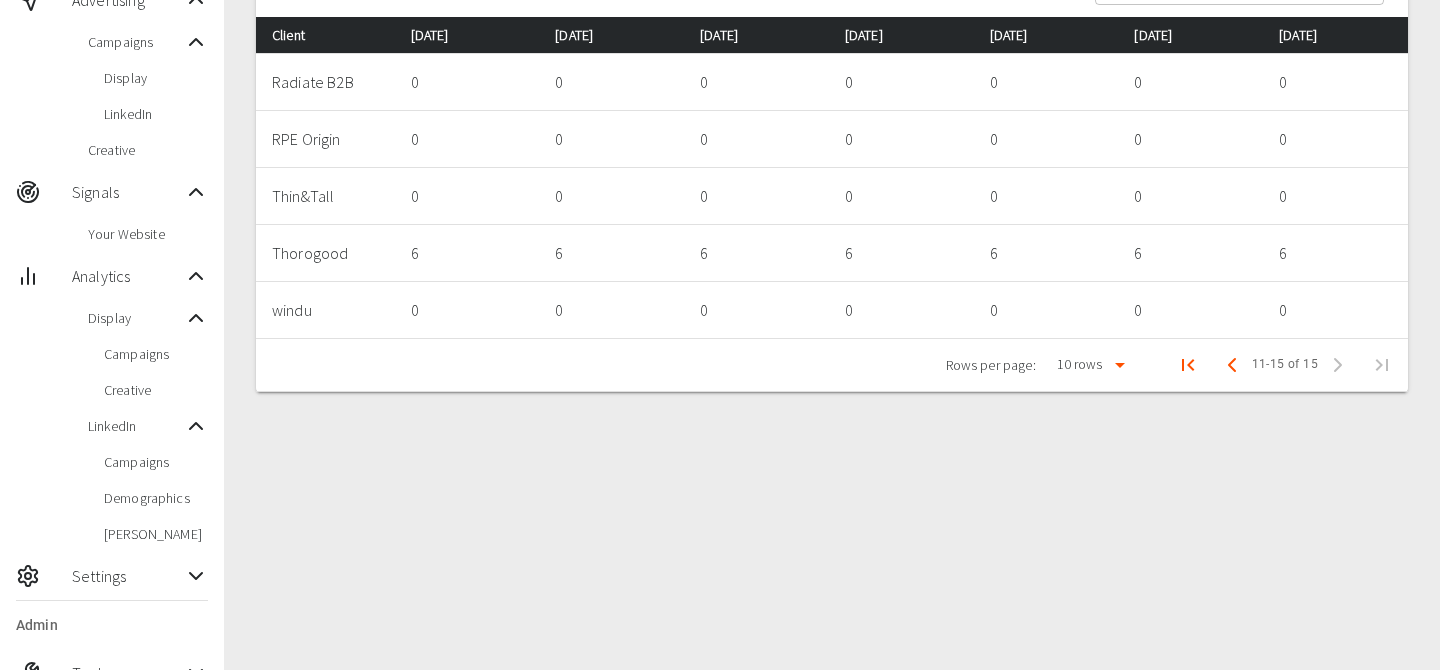 scroll, scrollTop: 161, scrollLeft: 0, axis: vertical 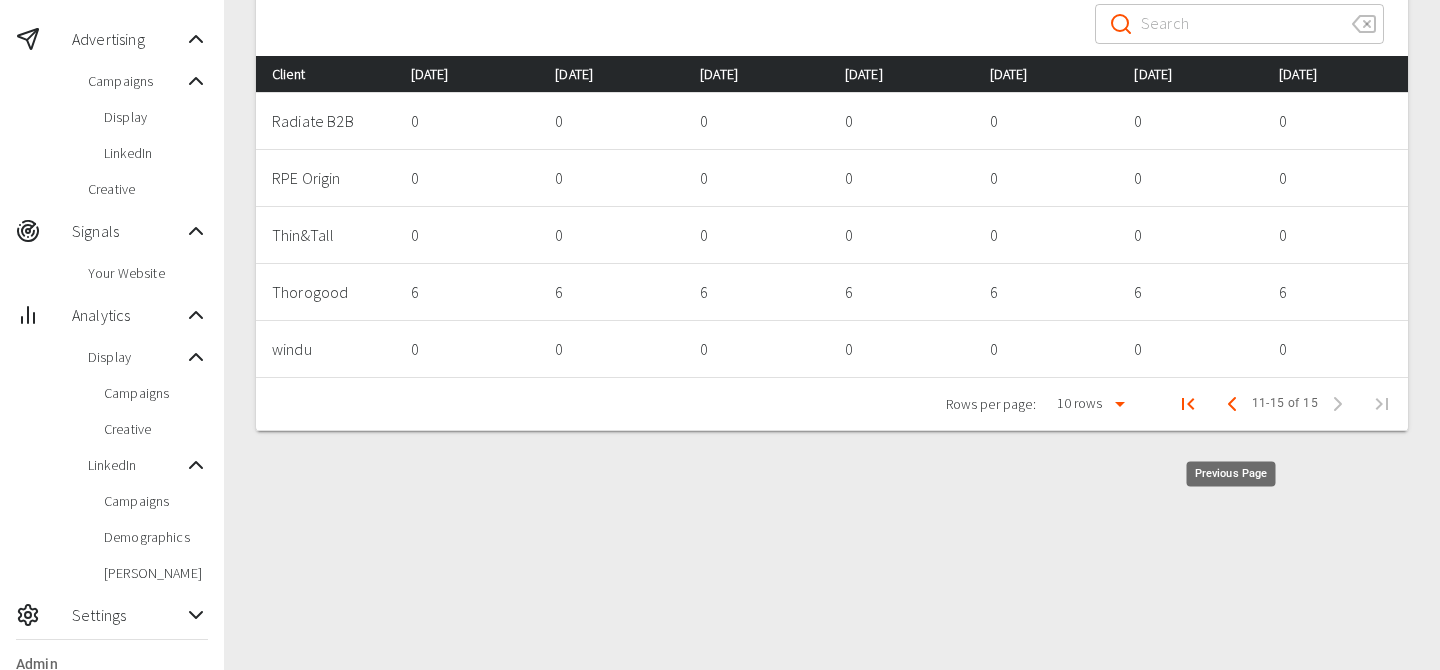 click 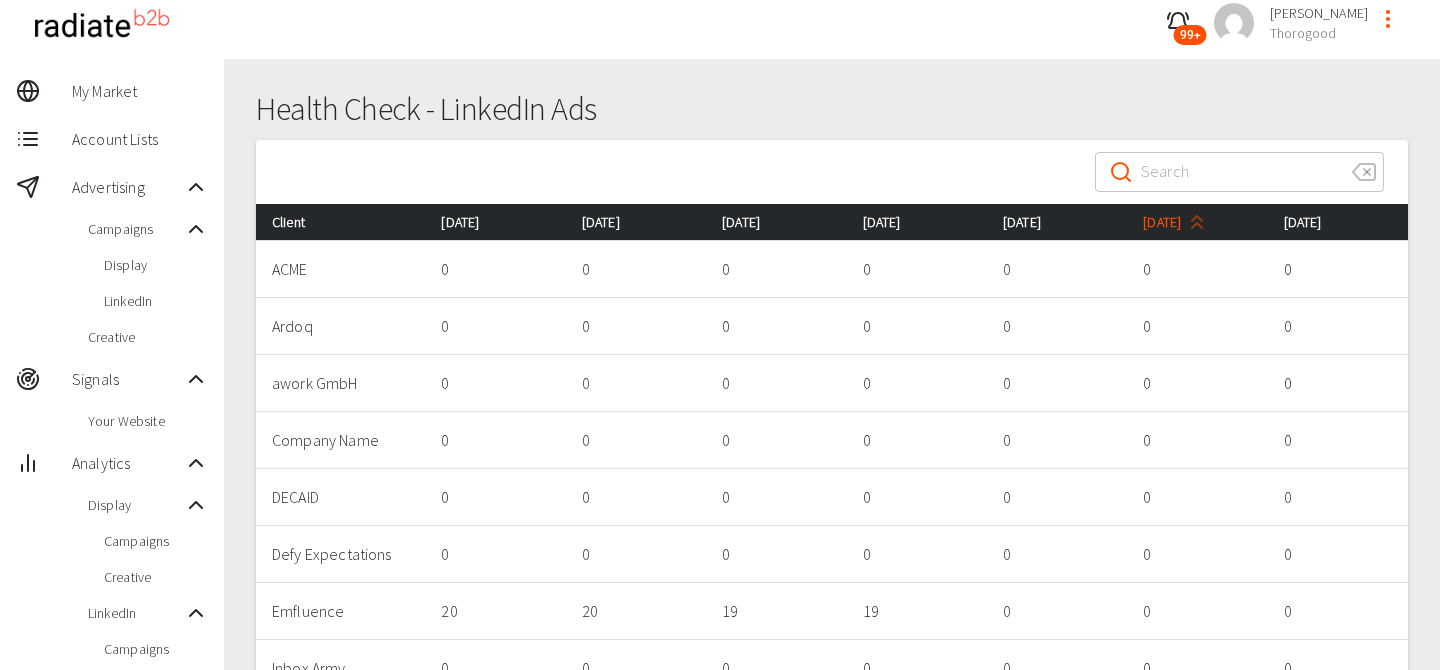 scroll, scrollTop: 0, scrollLeft: 0, axis: both 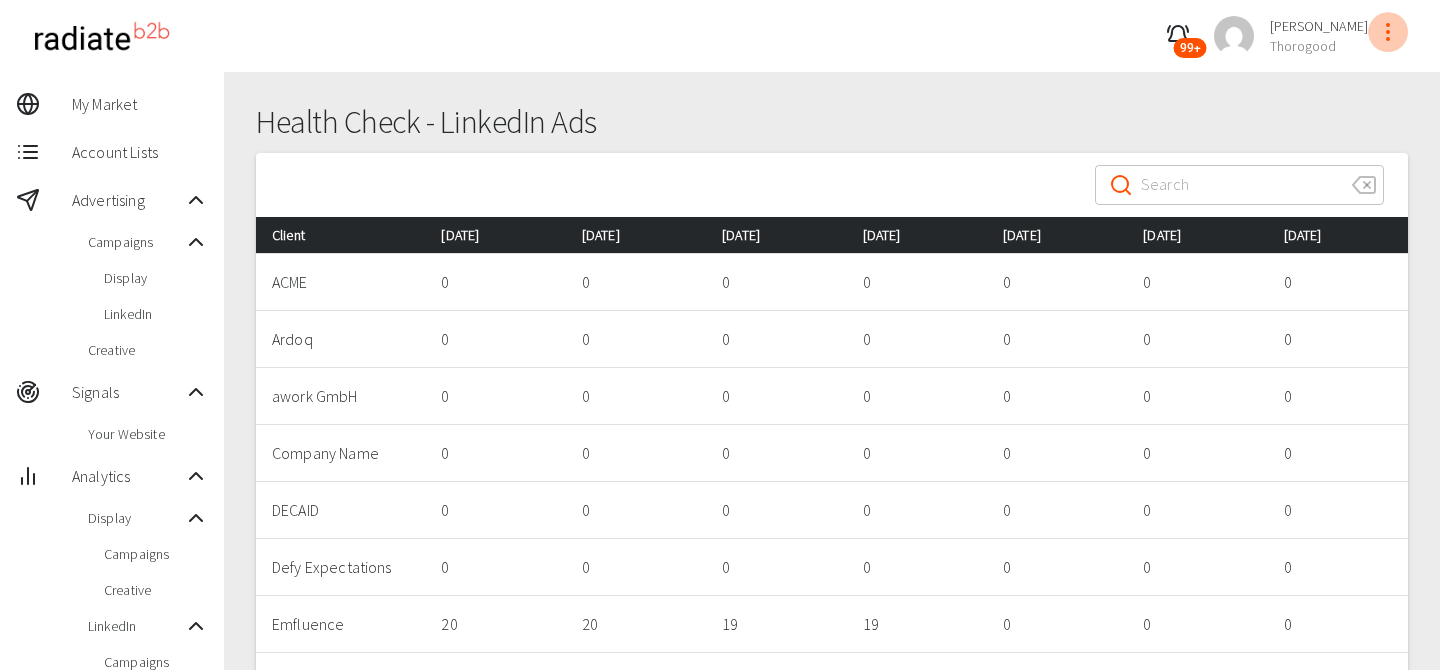 click 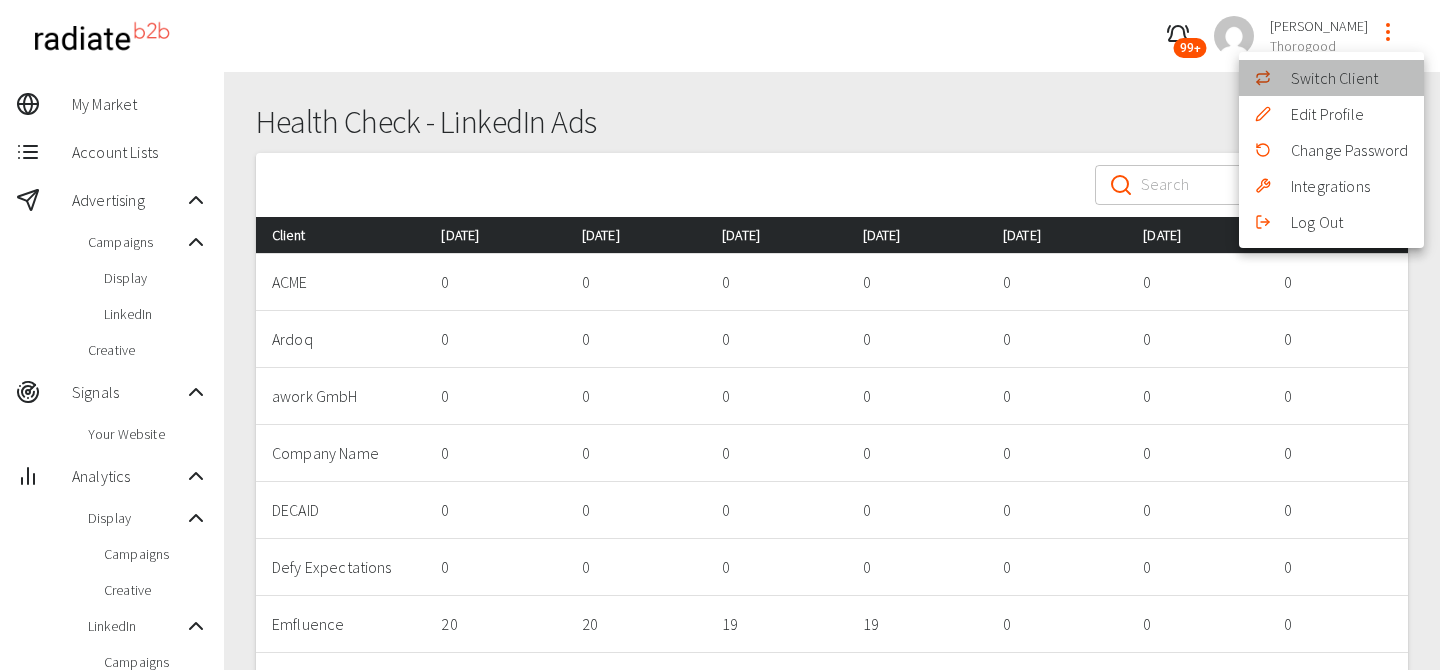 click on "Switch Client" at bounding box center (1331, 78) 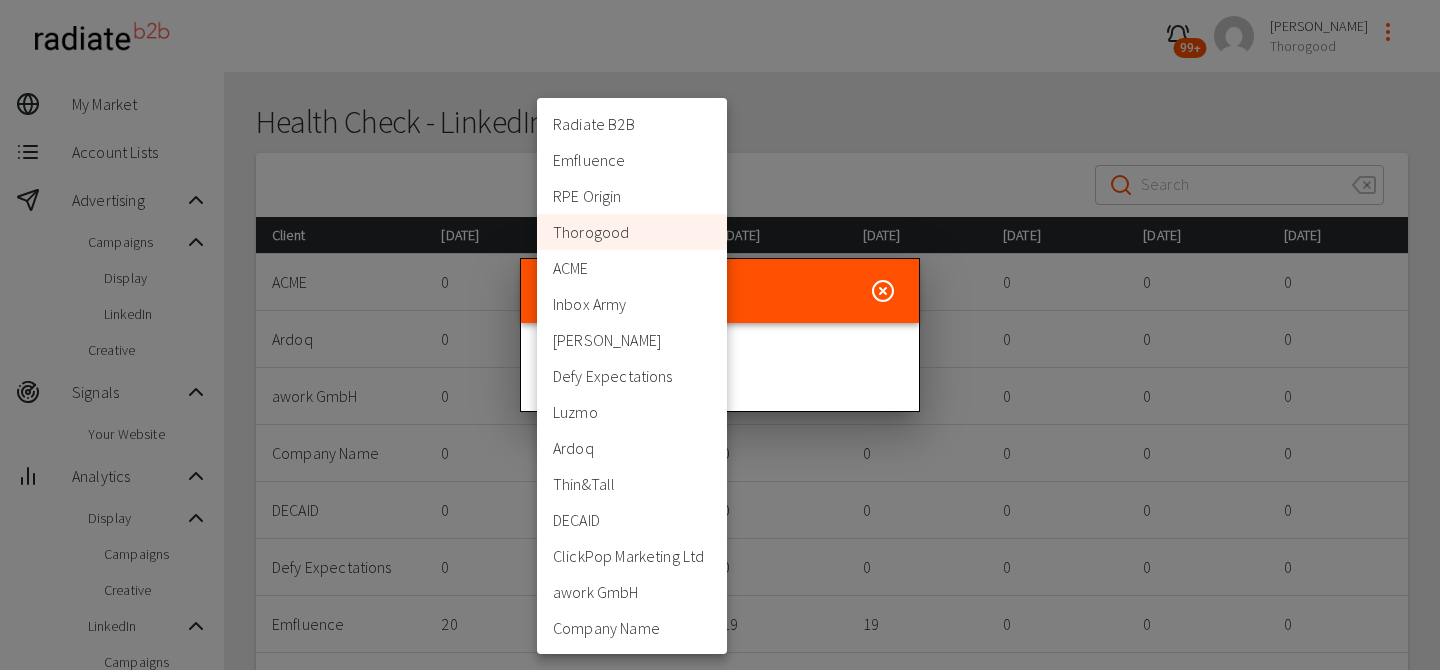 click on "99+ Riaz Kanani Thorogood My Market Account Lists Advertising Campaigns Display LinkedIn Creative Signals Your Website Analytics Display Campaigns Creative LinkedIn Campaigns Demographics Trevor Settings Admin Tools Data Health Check Health Check - LinkedIn Ads ​ ​ Client Jul 9, 2025 Jul 10, 2025 Jul 11, 2025 Jul 12, 2025 Jul 13, 2025 Jul 14, 2025 Jul 15, 2025 ACME 0 0 0 0 0 0 0 Ardoq 0 0 0 0 0 0 0 awork GmbH 0 0 0 0 0 0 0 Company Name 0 0 0 0 0 0 0 DECAID 0 0 0 0 0 0 0 Defy Expectations 0 0 0 0 0 0 0 Emfluence 20 20 19 19 0 0 0 Inbox Army 0 0 0 0 0 0 0 Luzmo 0 0 0 0 0 0 0 McQuaig 0 0 0 0 0 0 0 Rows per page: 10 rows  10 1–10 of 15 1-10 of 15
Press space bar to start a drag.
When dragging you can use the arrow keys to move the item around and escape to cancel.
Some screen readers may require you to be in focus mode or to use your pass through key
Switch Client Organisation Thorogood 332 Organisation Radiate B2B Emfluence RPE Origin Thorogood ACME Inbox Army McQuaig Defy Expectations Luzmo Ardoq" at bounding box center (720, 500) 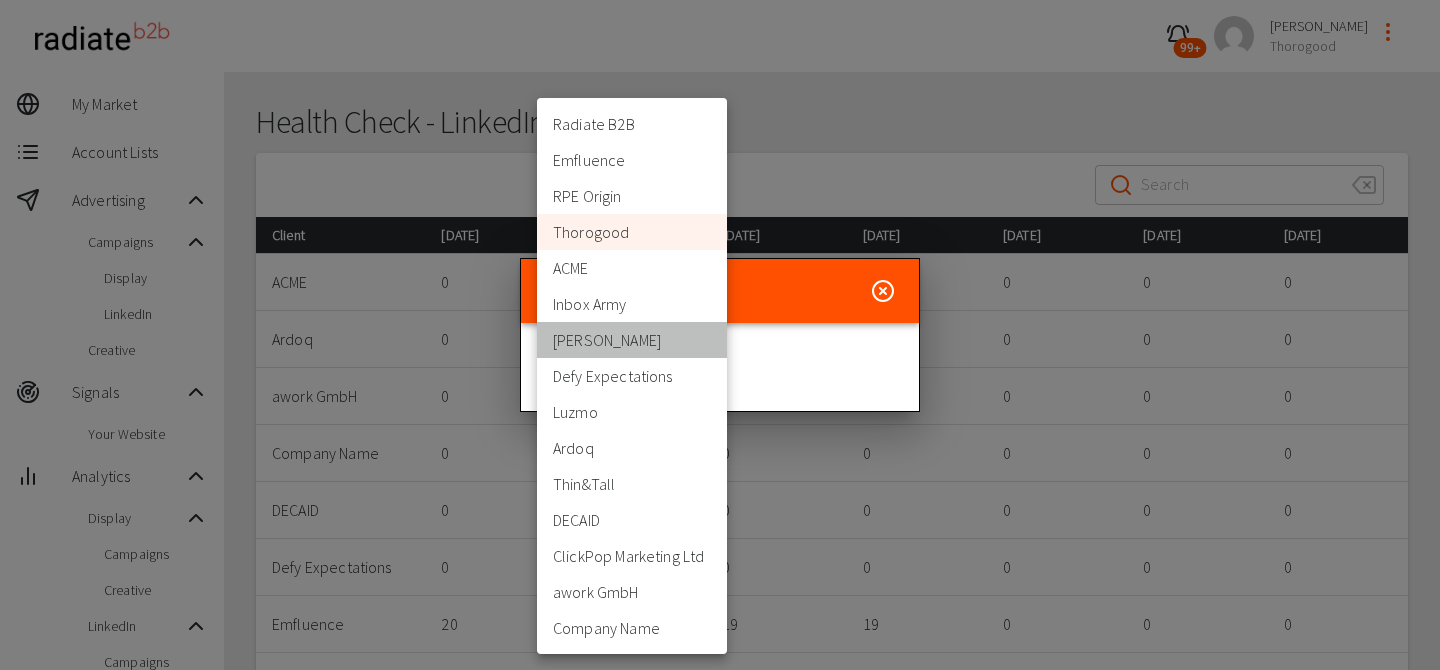 click on "[PERSON_NAME]" at bounding box center (632, 340) 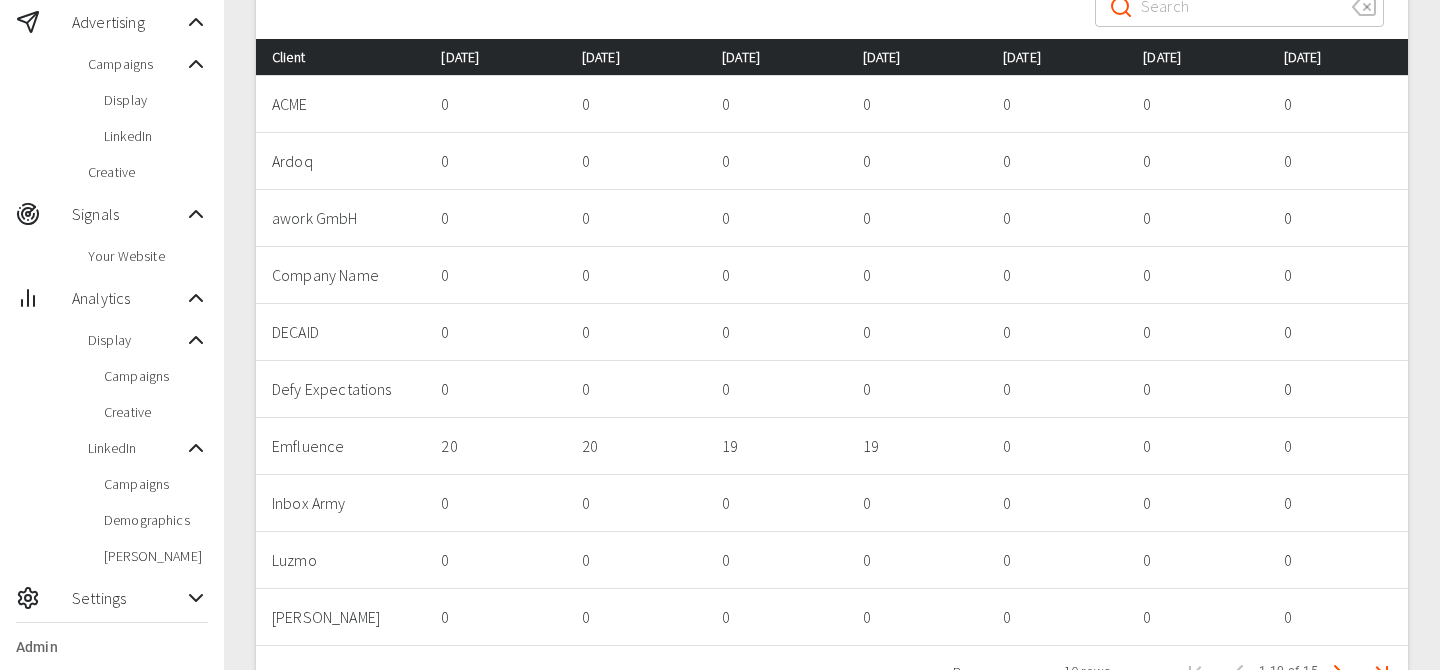 scroll, scrollTop: 181, scrollLeft: 0, axis: vertical 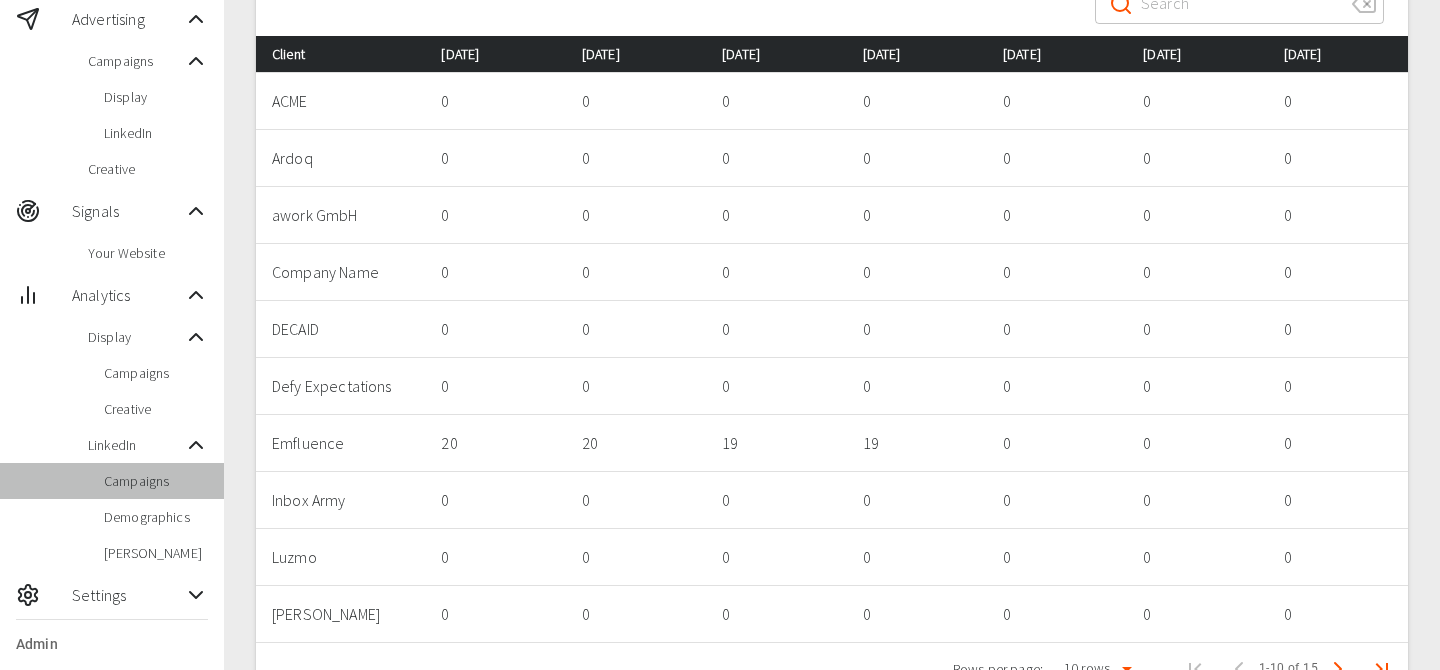 click on "Campaigns" at bounding box center (156, 481) 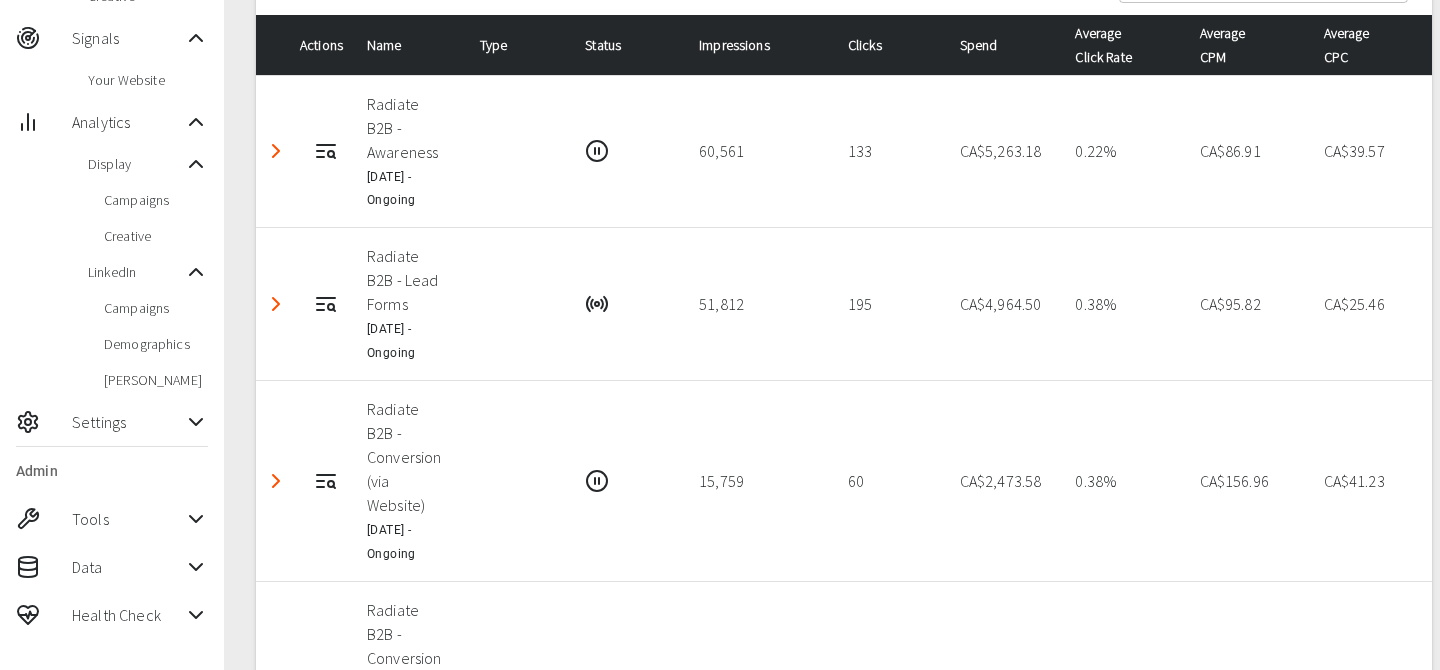 scroll, scrollTop: 378, scrollLeft: 0, axis: vertical 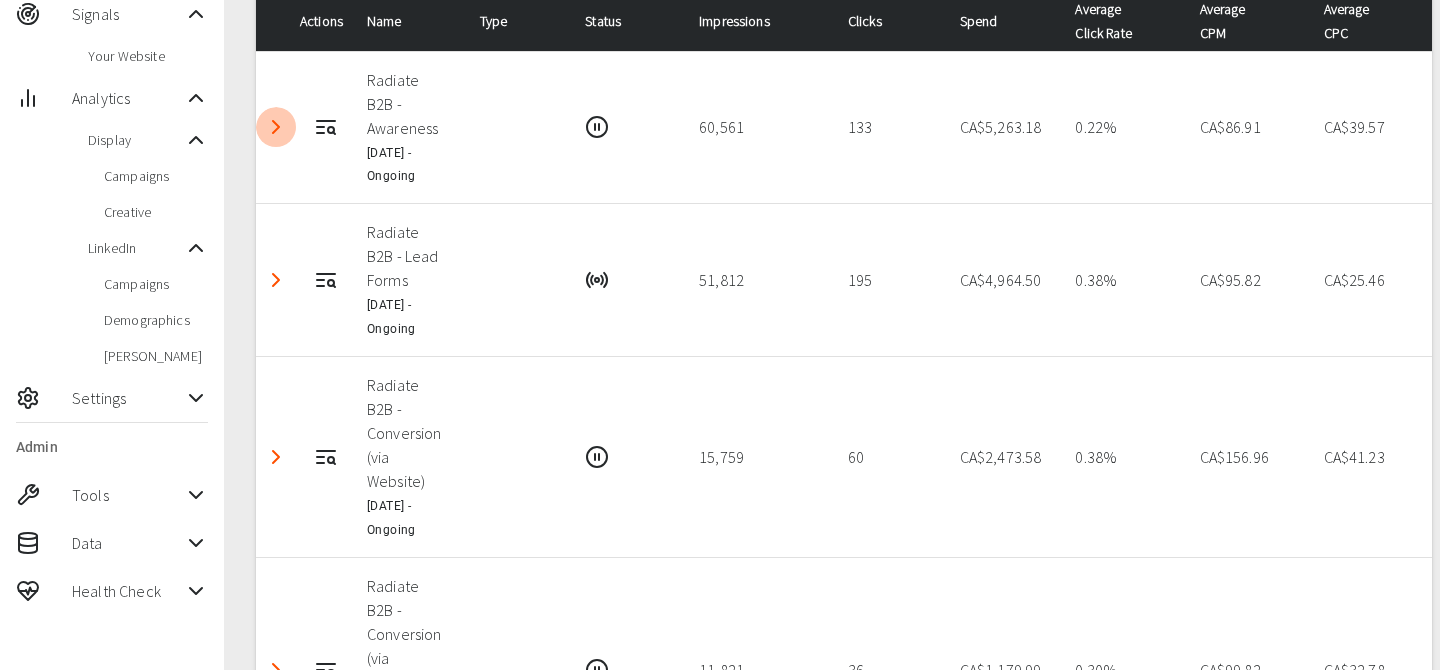 click at bounding box center (276, 127) 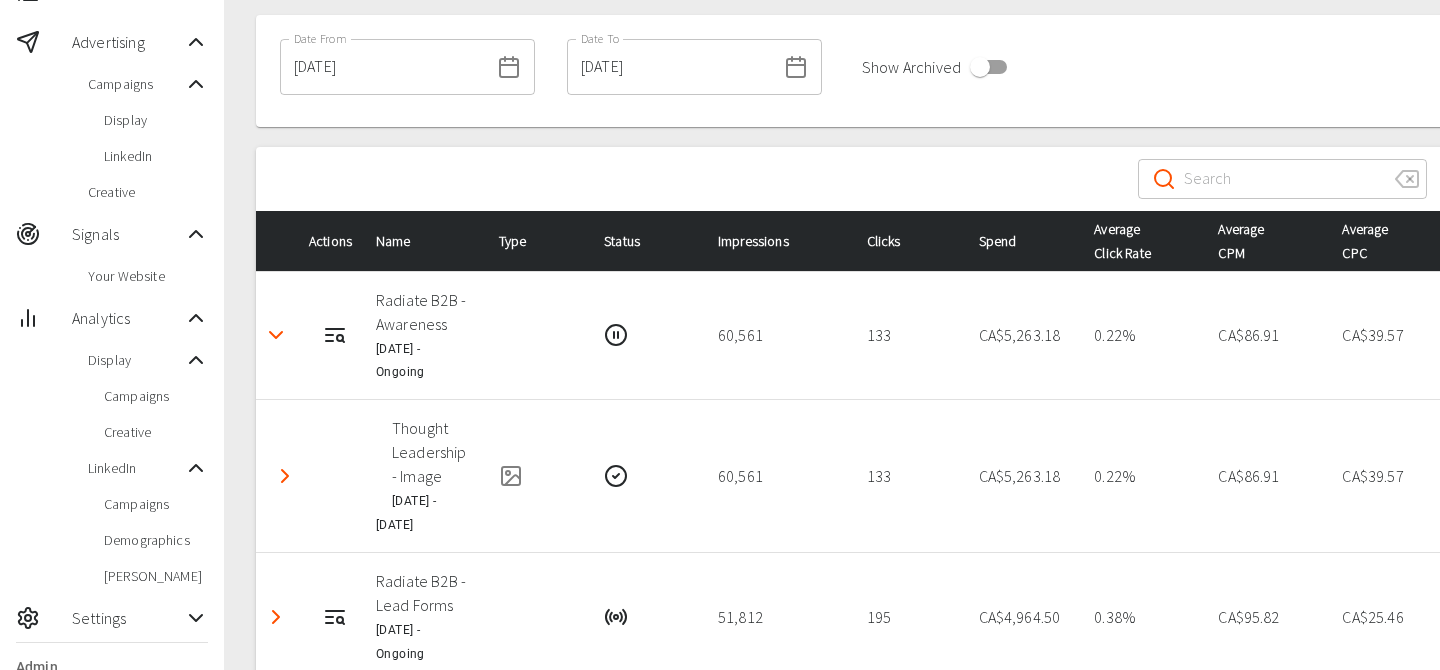 scroll, scrollTop: 127, scrollLeft: 0, axis: vertical 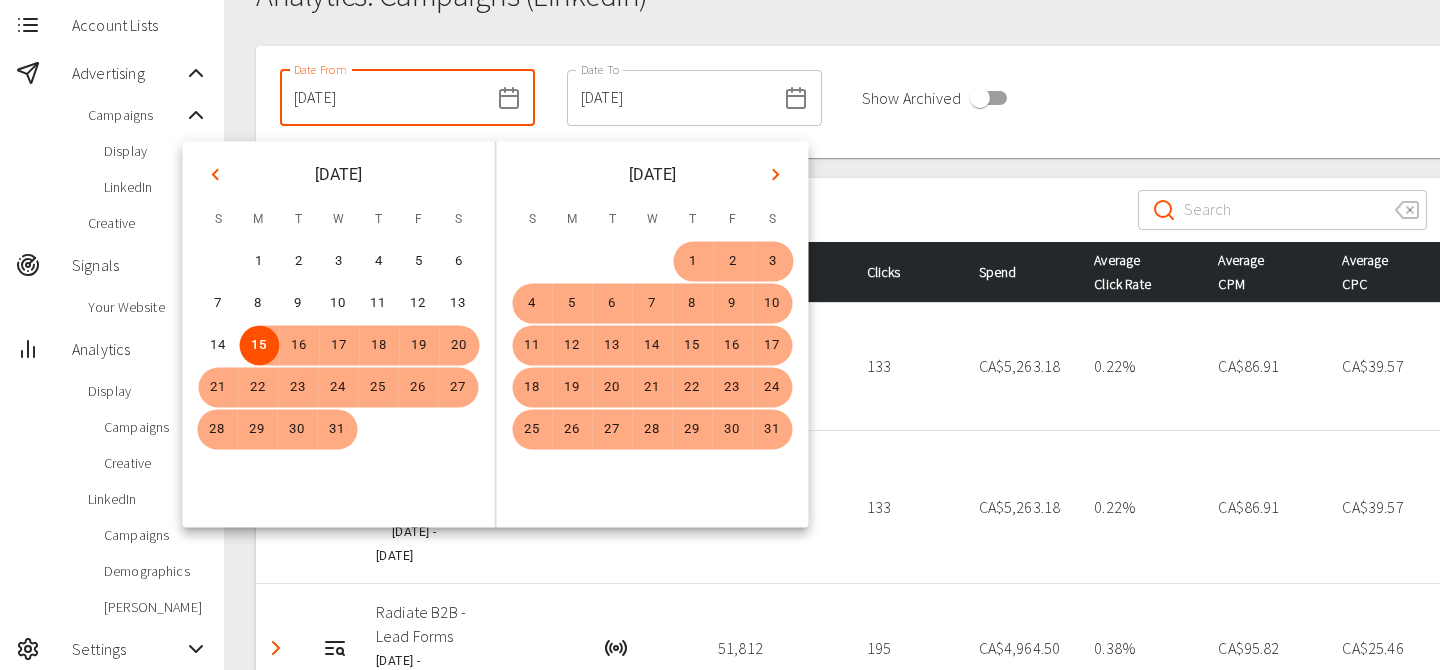 click on "15/07/2024" at bounding box center (384, 98) 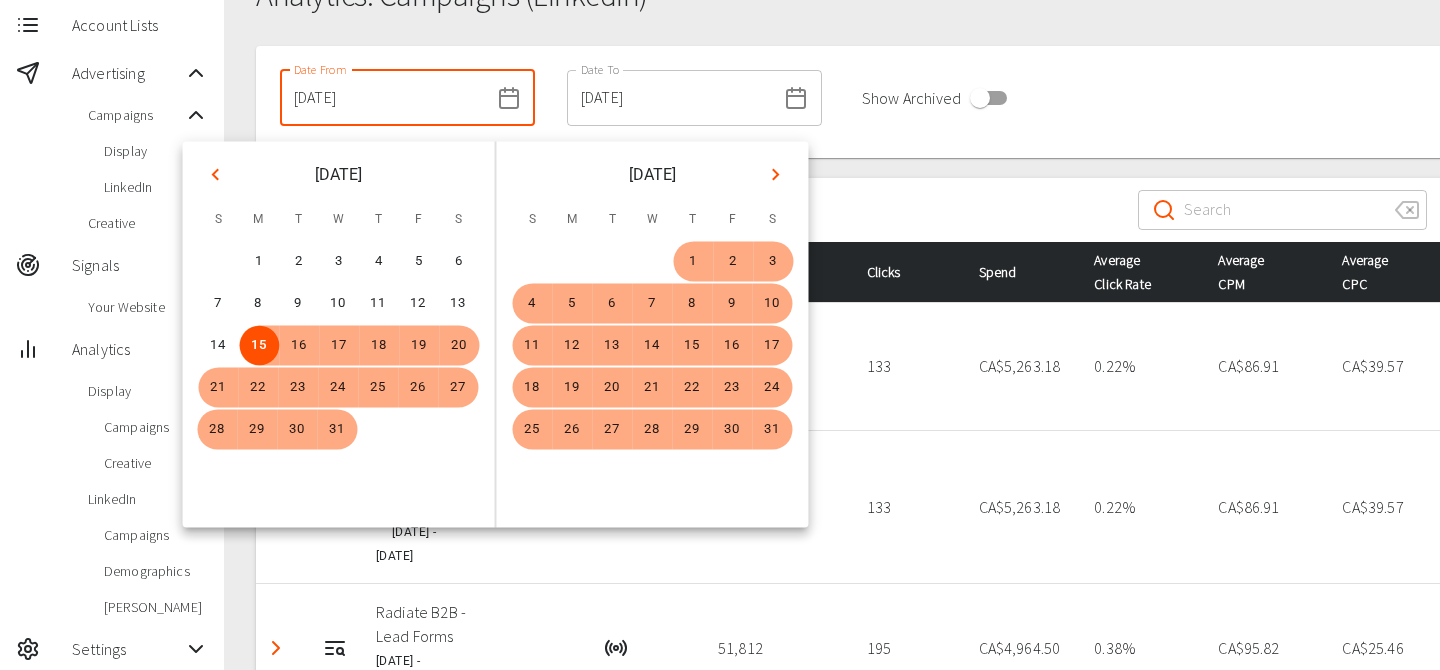 click on "15/07/2024" at bounding box center (384, 98) 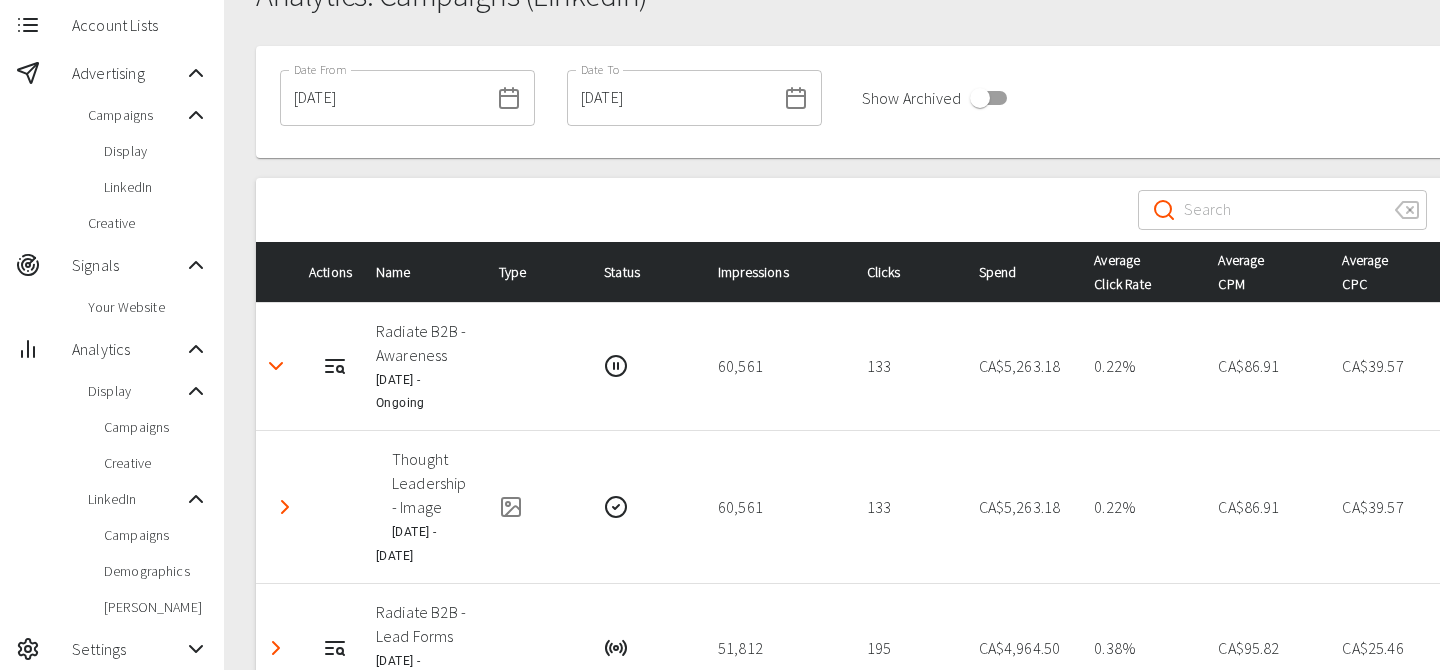click on "15/07/2024" at bounding box center (384, 98) 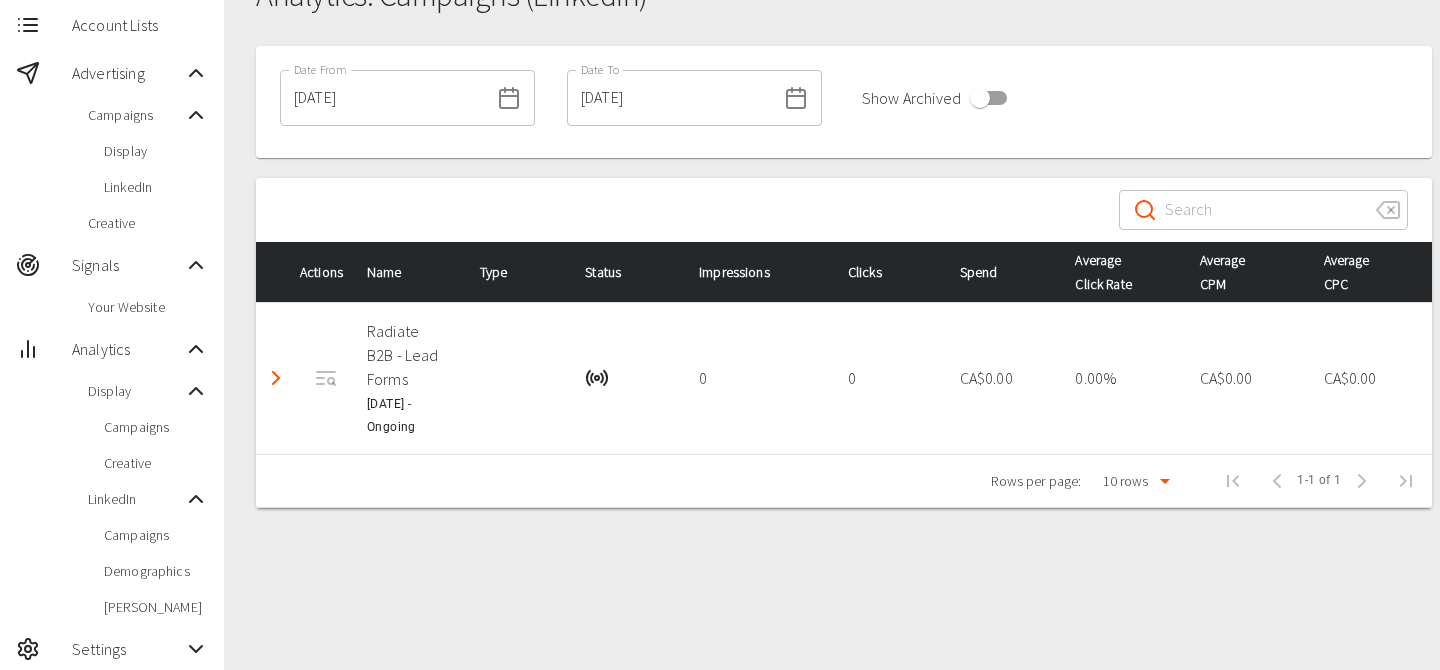 click on "15/07/2025" at bounding box center [384, 98] 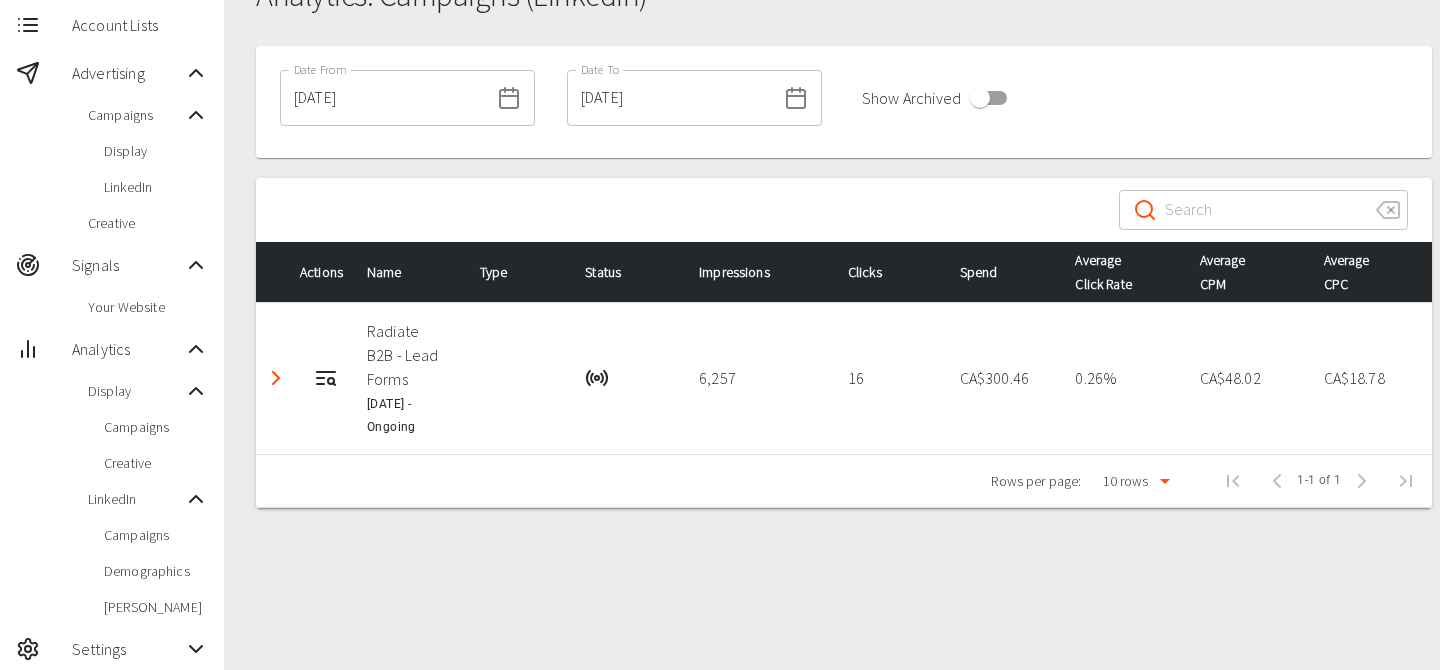 type on "14/07/2025" 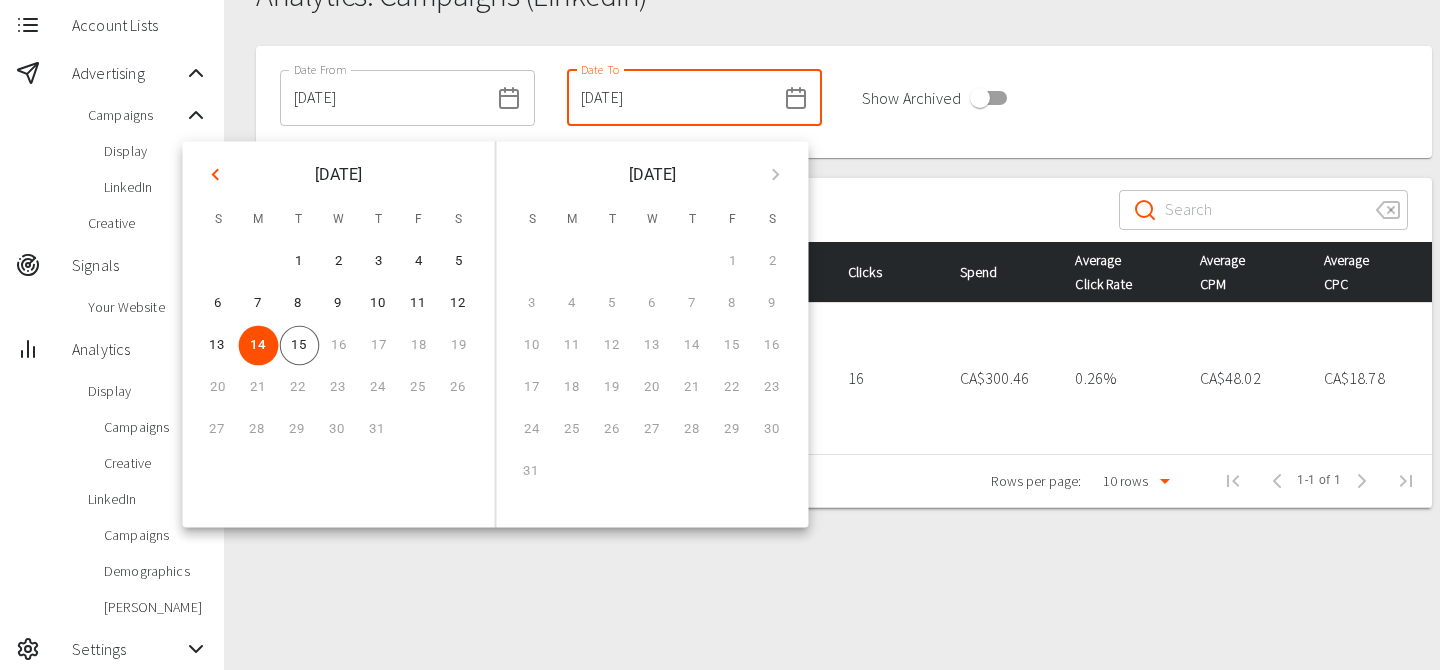 type on "14/07/2025" 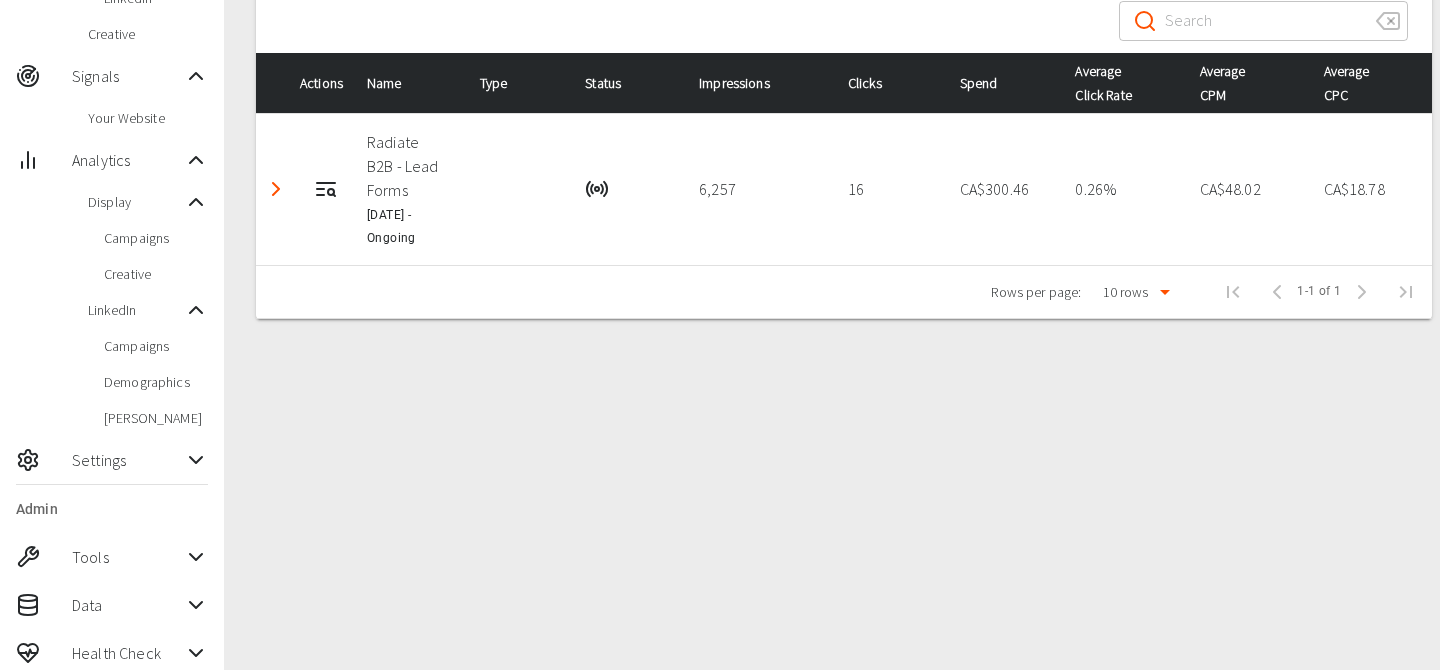 scroll, scrollTop: 331, scrollLeft: 0, axis: vertical 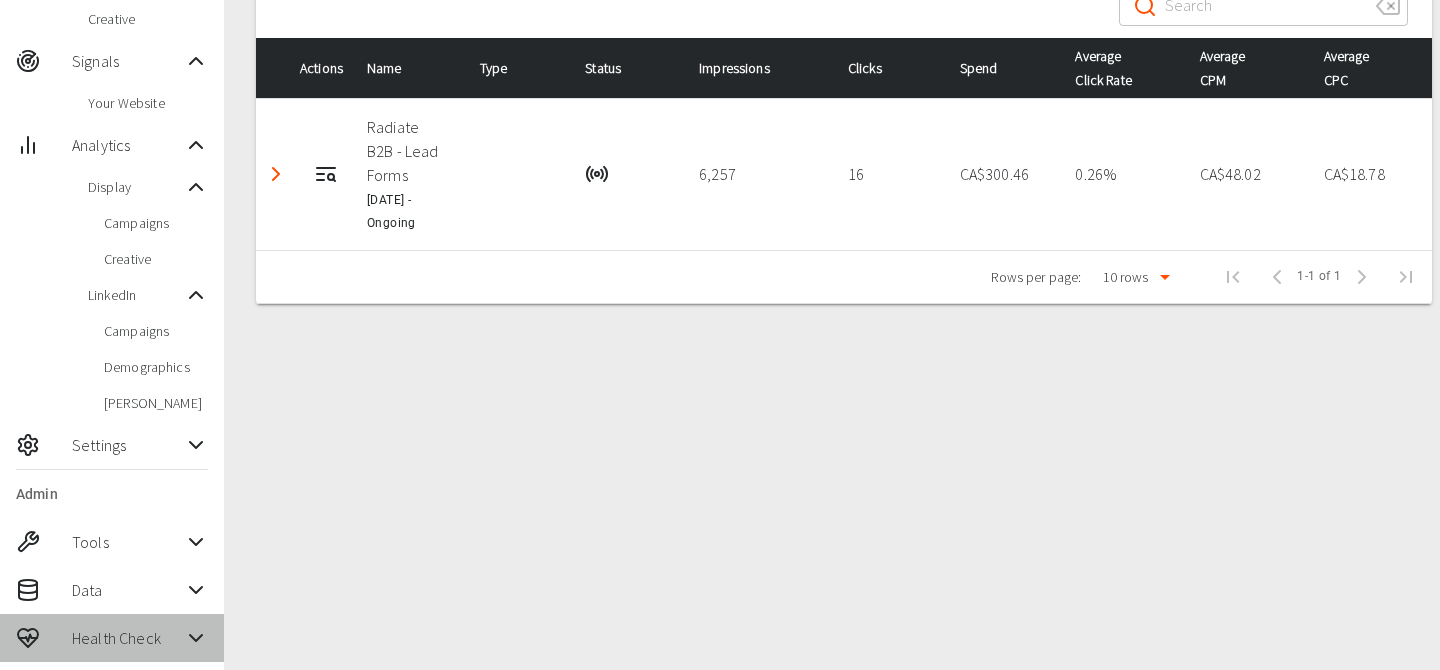 click on "Health Check" at bounding box center (128, 638) 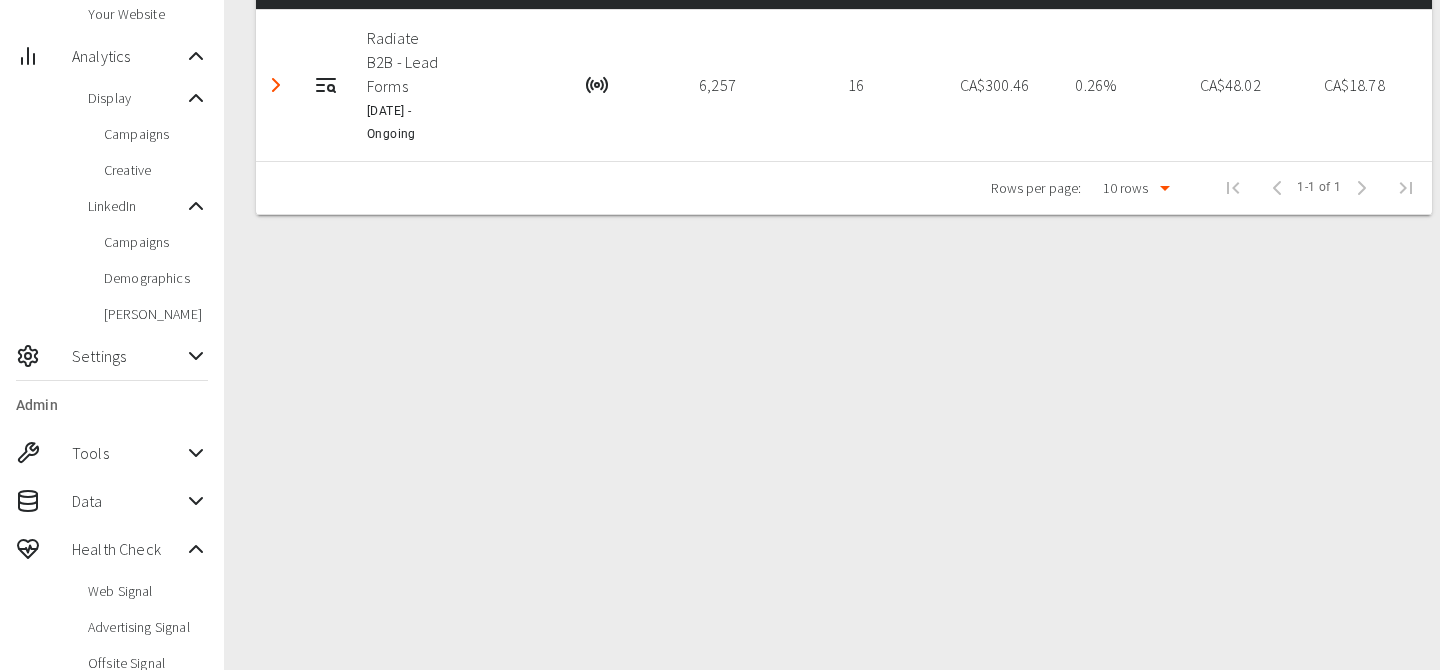 scroll, scrollTop: 439, scrollLeft: 0, axis: vertical 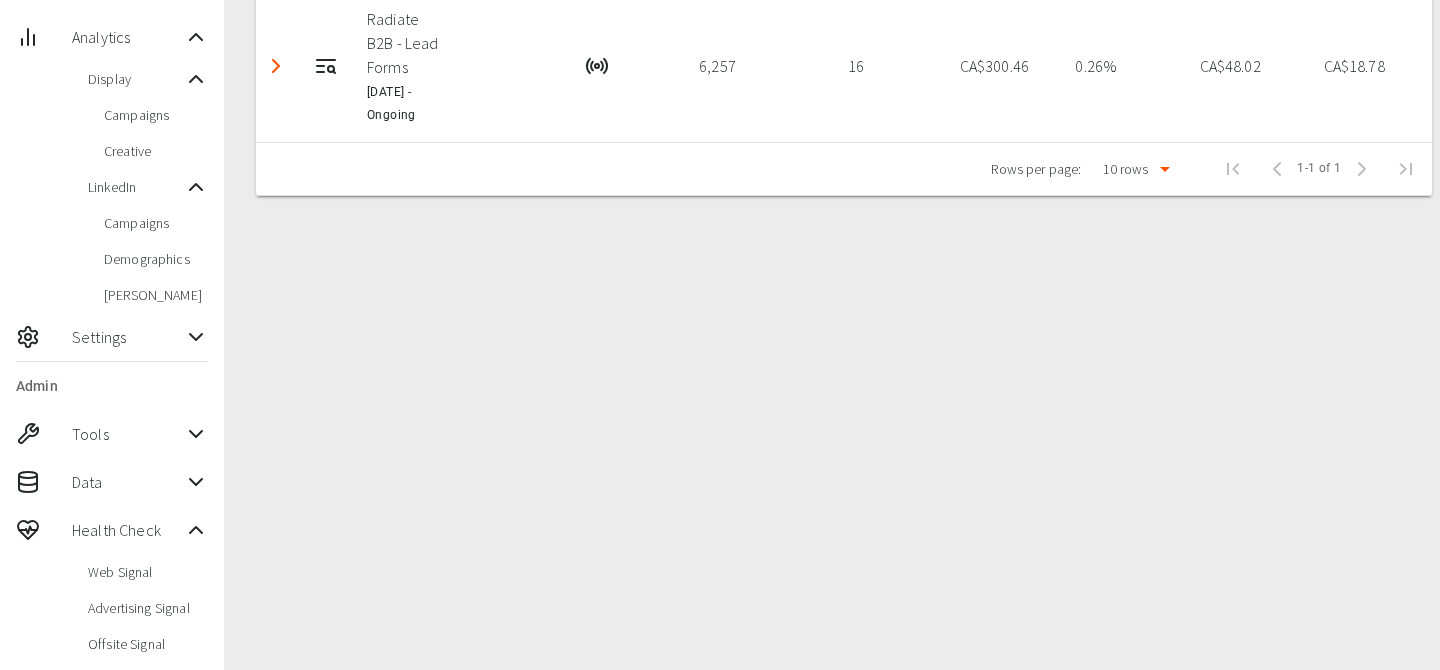 click on "Web Signal" at bounding box center (112, 572) 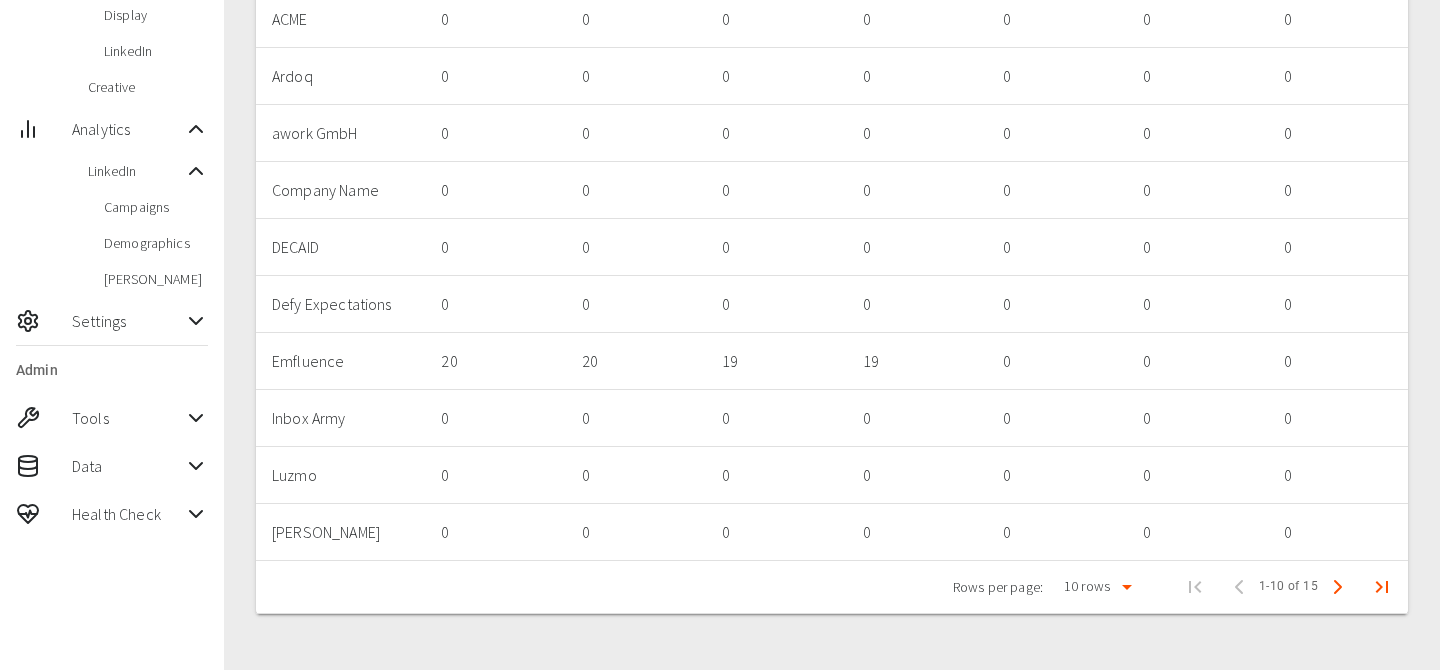 scroll, scrollTop: 334, scrollLeft: 0, axis: vertical 